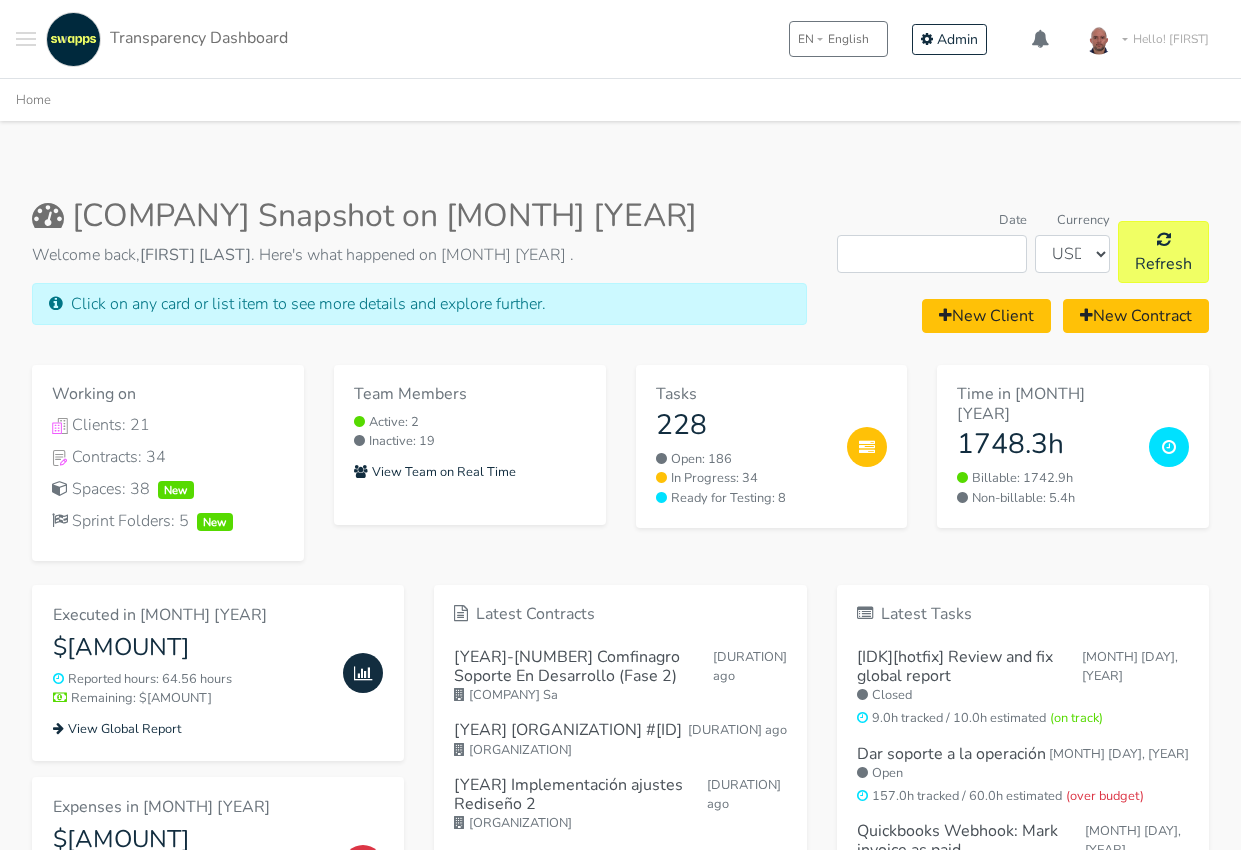 scroll, scrollTop: 0, scrollLeft: 0, axis: both 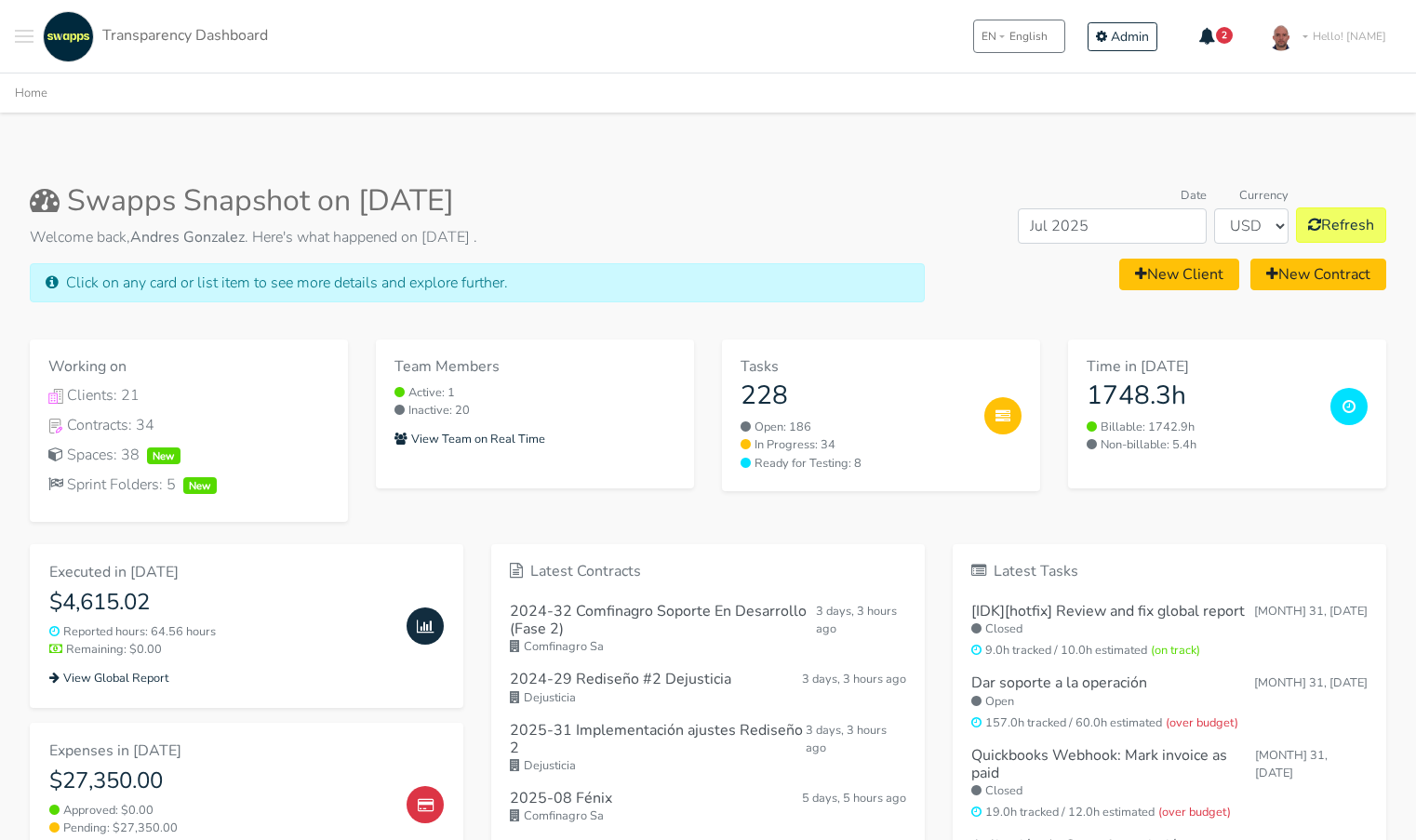click on ".cls-1 {
fill: #F15CFF;
}
.cls-2 {
fill: #9a9a9a;
}
Clients
Contracts
Spaces
New
My Tickets
New
Sprints
New
.st0{fill:#6C6B86;}
.st1{fill:#FFFFFF;}
Tasks
Time
.st0{fill:#6C6B86;}
.st1{fill:#FFFFFF;}
Team
Global Report" at bounding box center [708, 826] 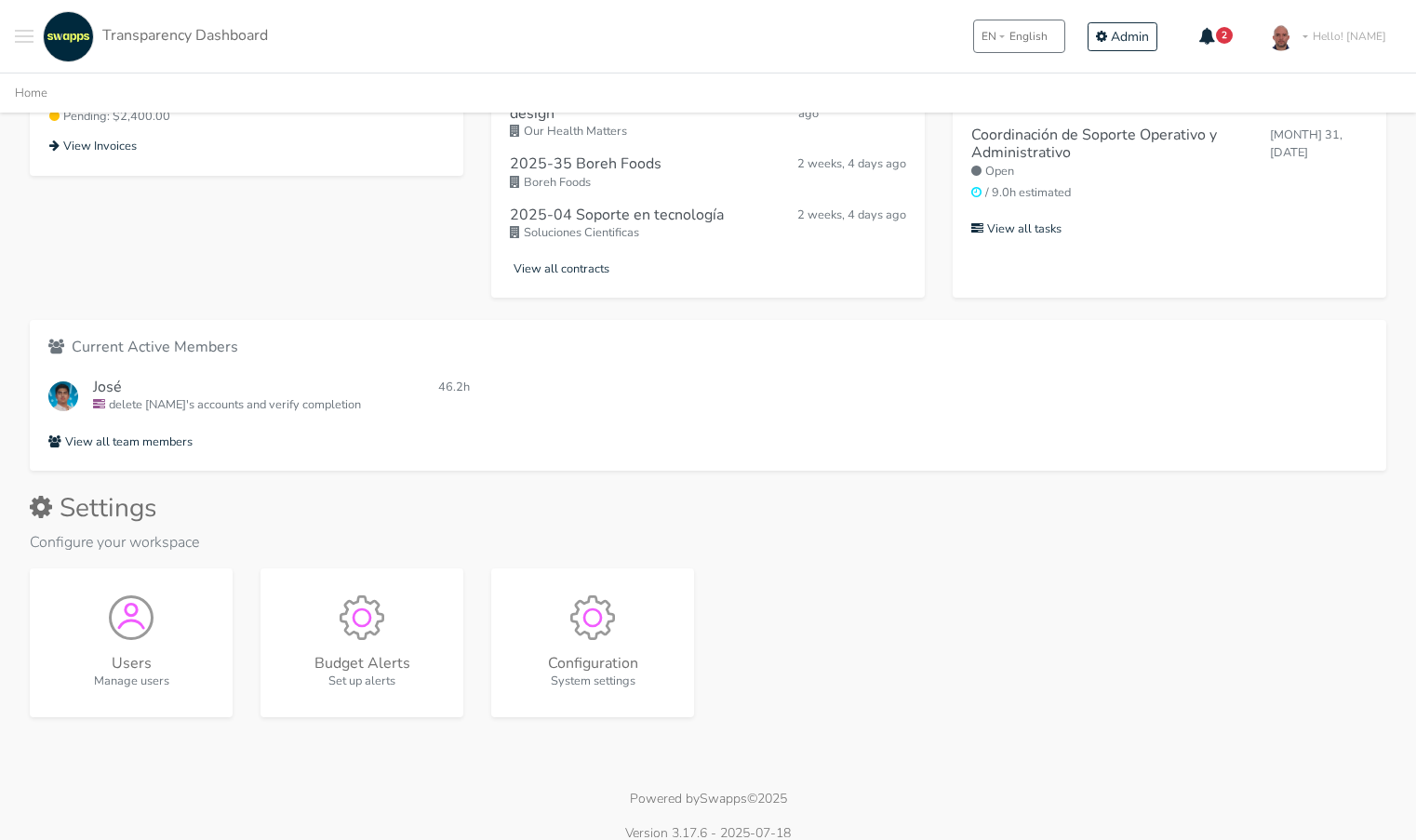 click on "Settings" at bounding box center (708, 509) 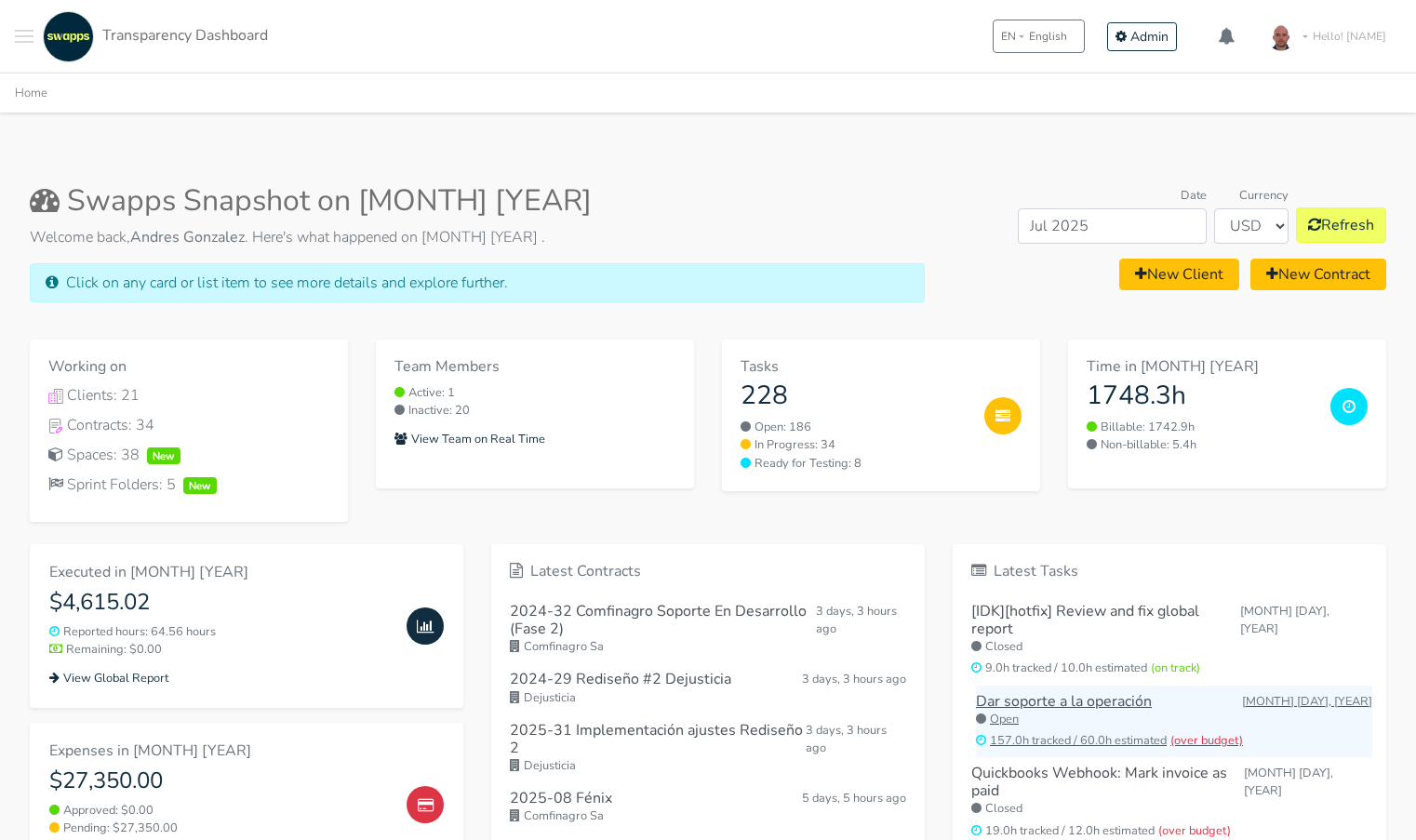 scroll, scrollTop: 0, scrollLeft: 0, axis: both 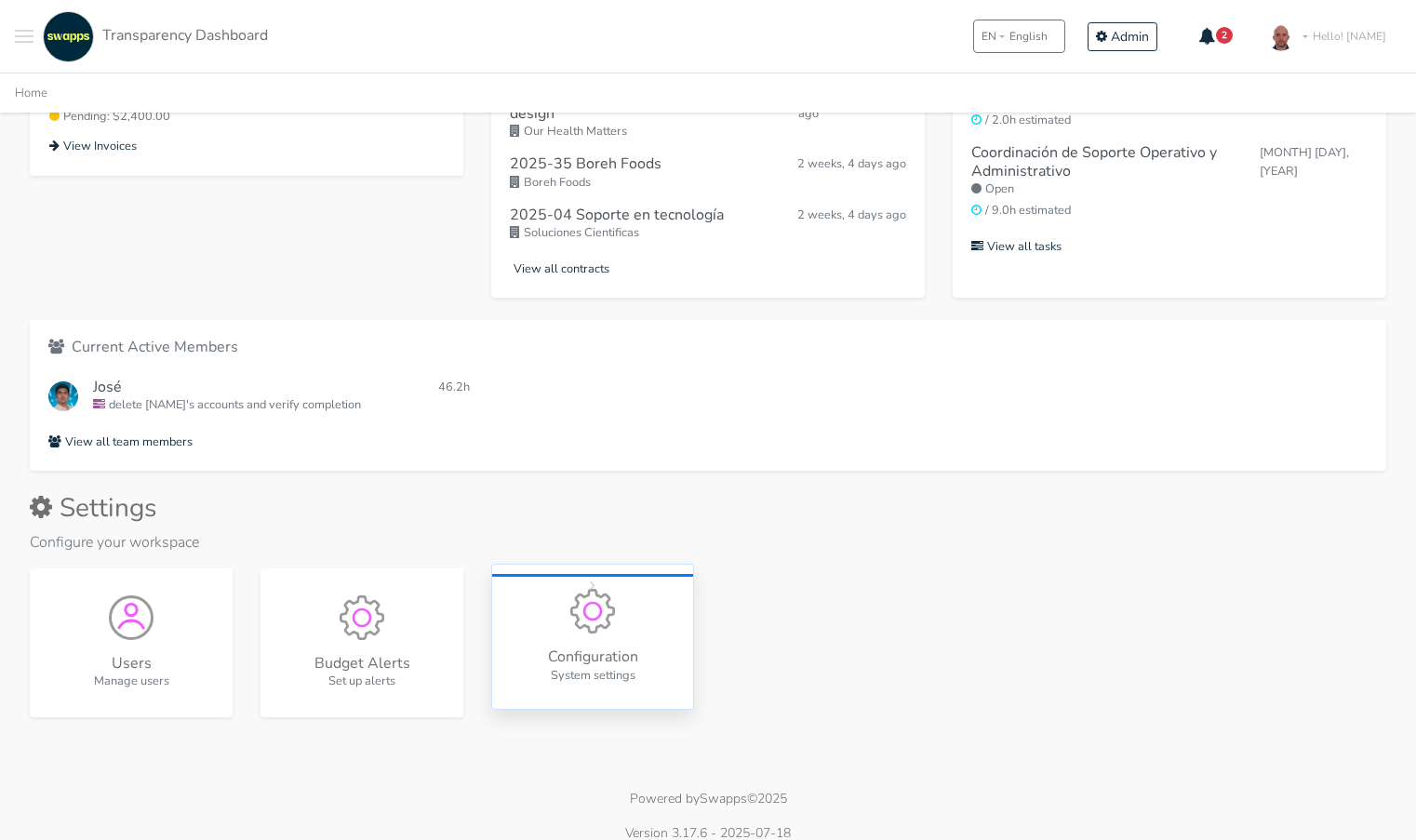 click at bounding box center [593, 611] 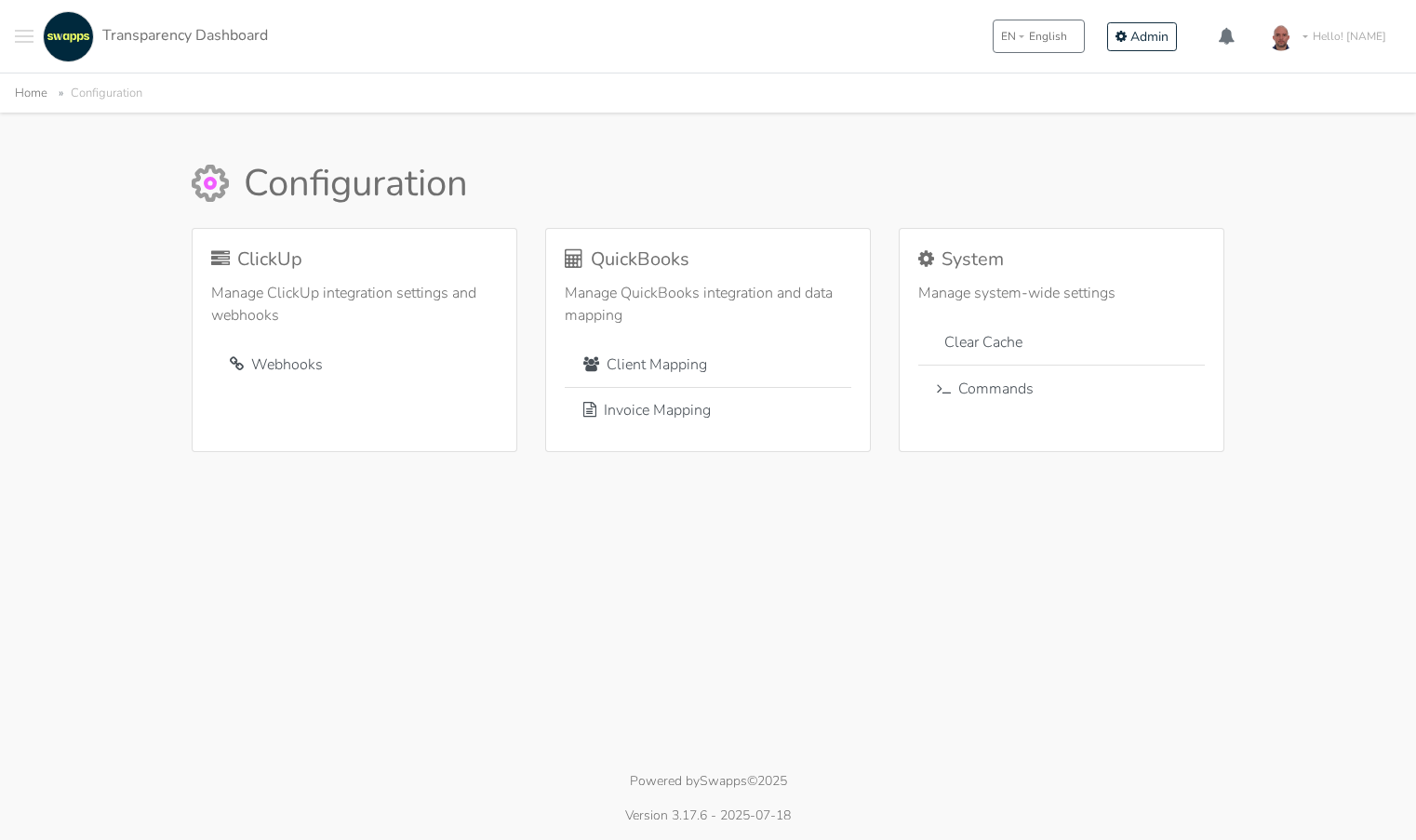 scroll, scrollTop: 0, scrollLeft: 0, axis: both 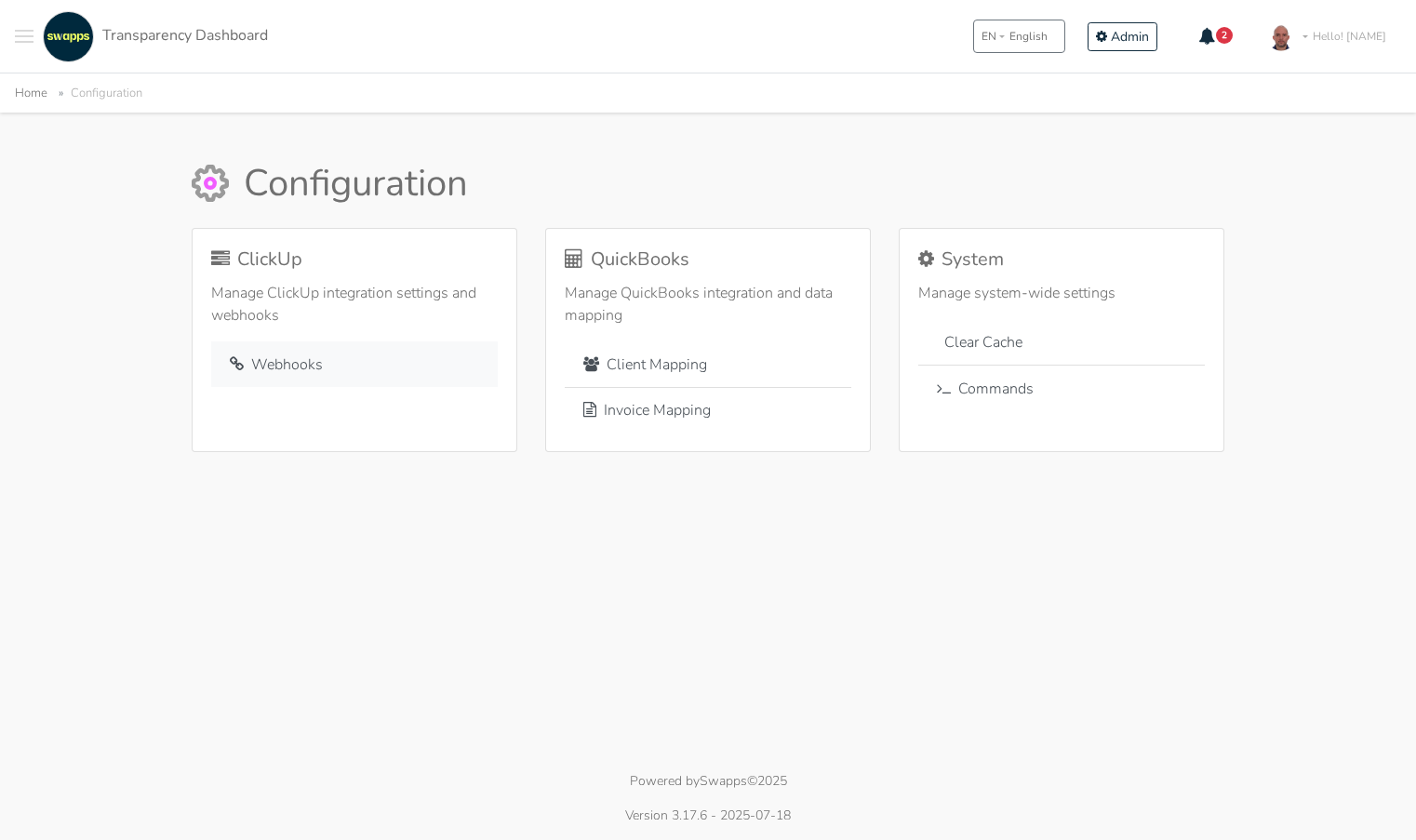 click on "Webhooks" at bounding box center (354, 364) 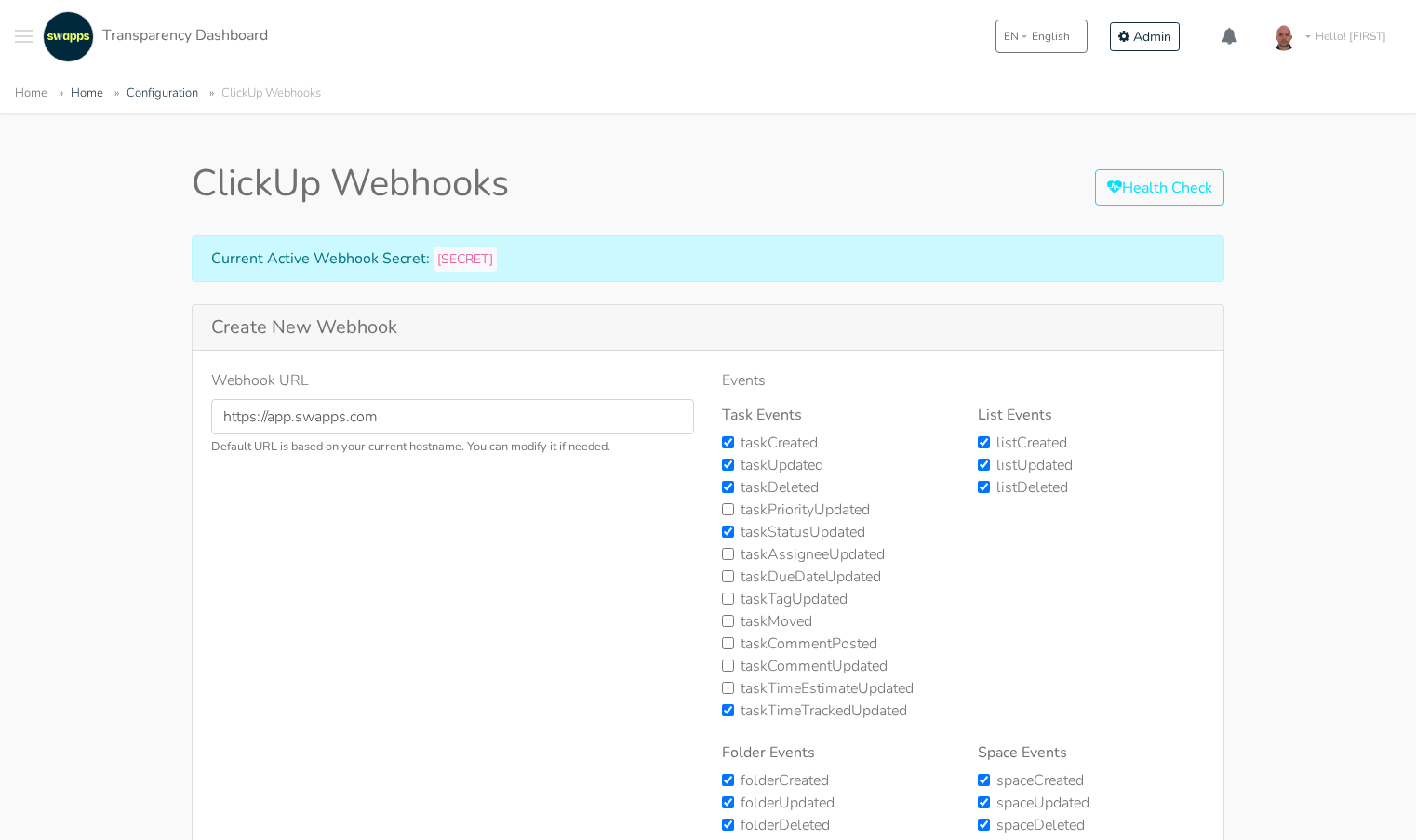 scroll, scrollTop: 0, scrollLeft: 0, axis: both 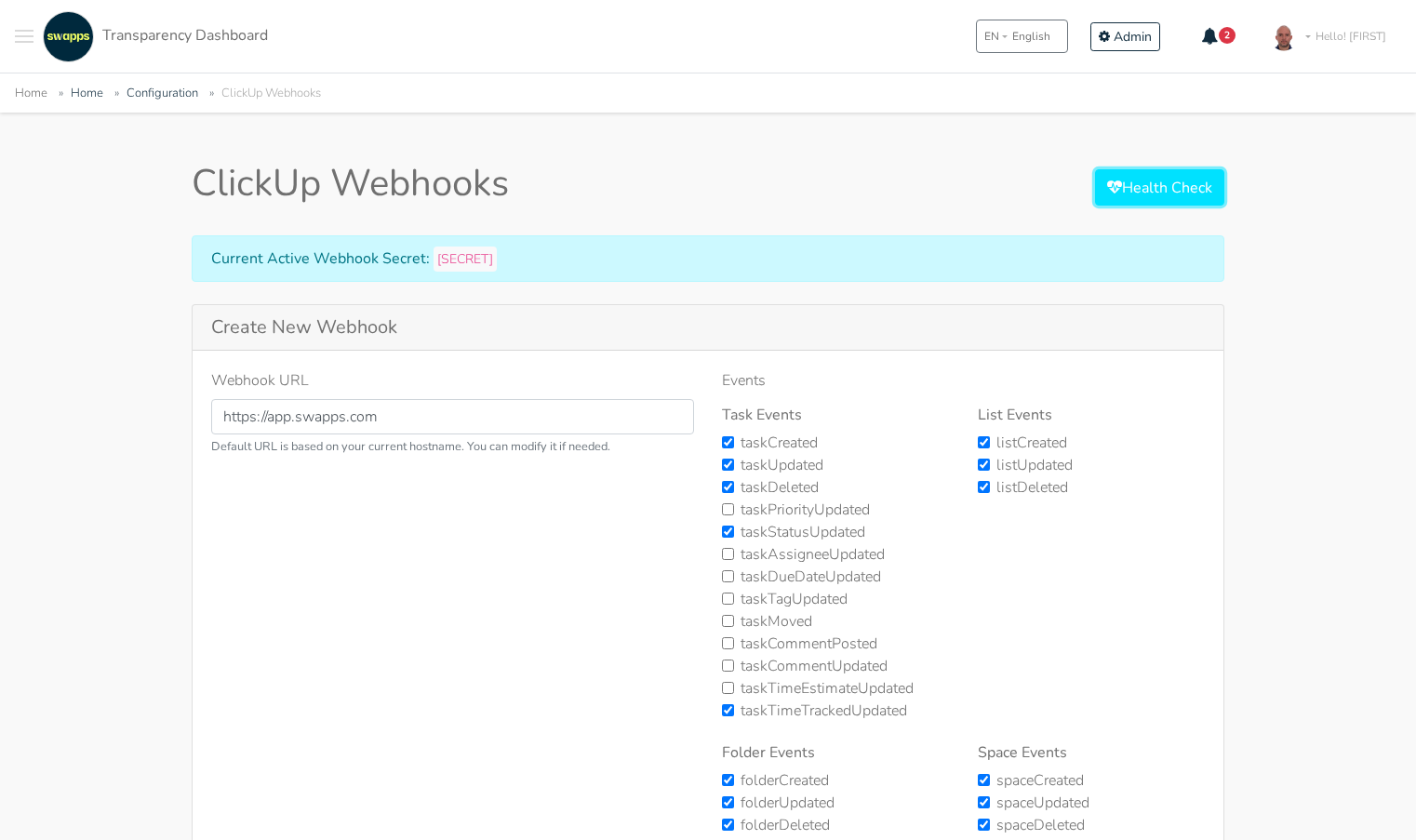 click at bounding box center (1115, 187) 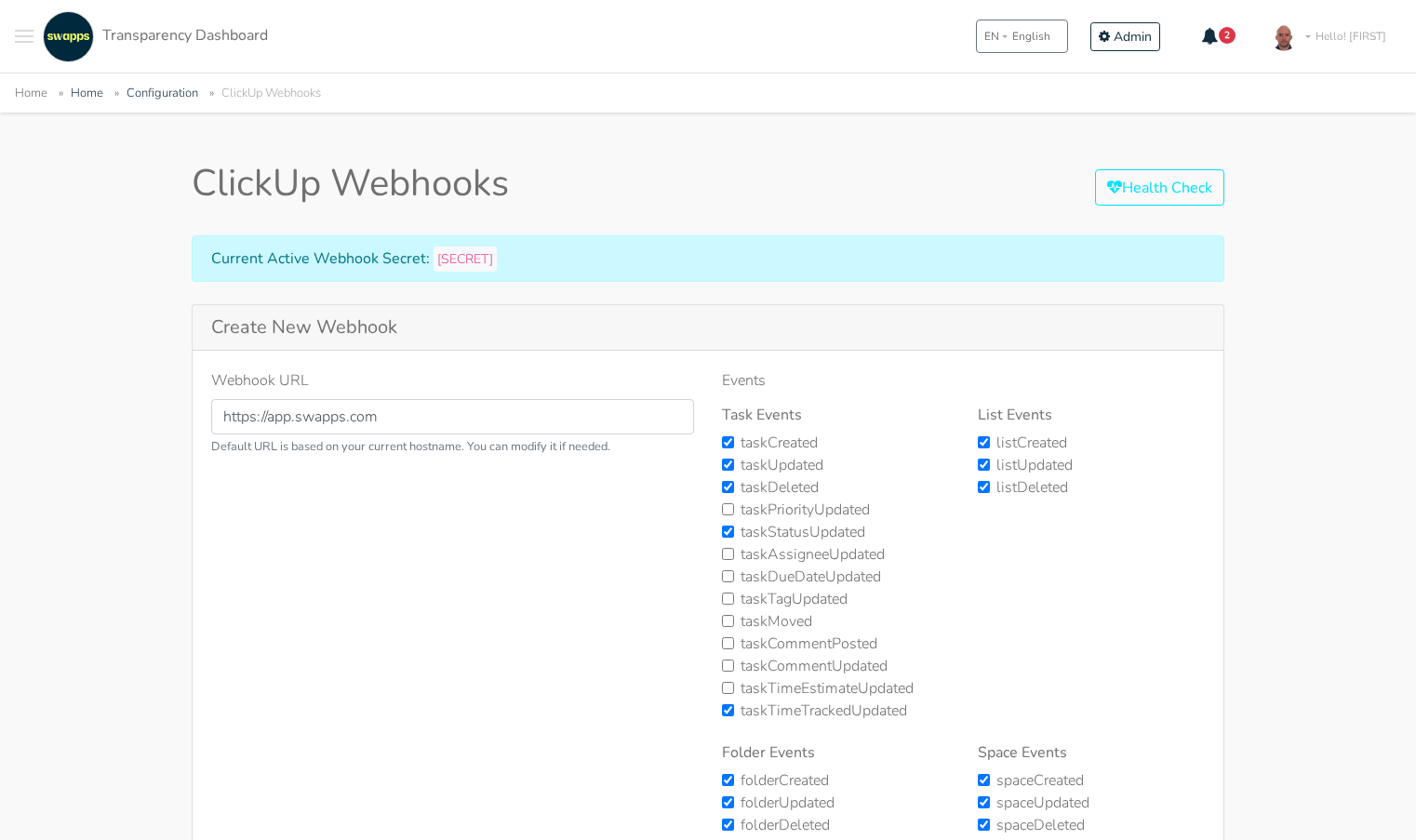 click on "ClickUp Webhooks
Health Check
Current Active Webhook Secret:
[SECRET]
Create New Webhook
Webhook URL
https://app.swapps.com
Default URL is based on your current hostname. You can modify it if needed.
Events
Task Events" at bounding box center (708, 785) 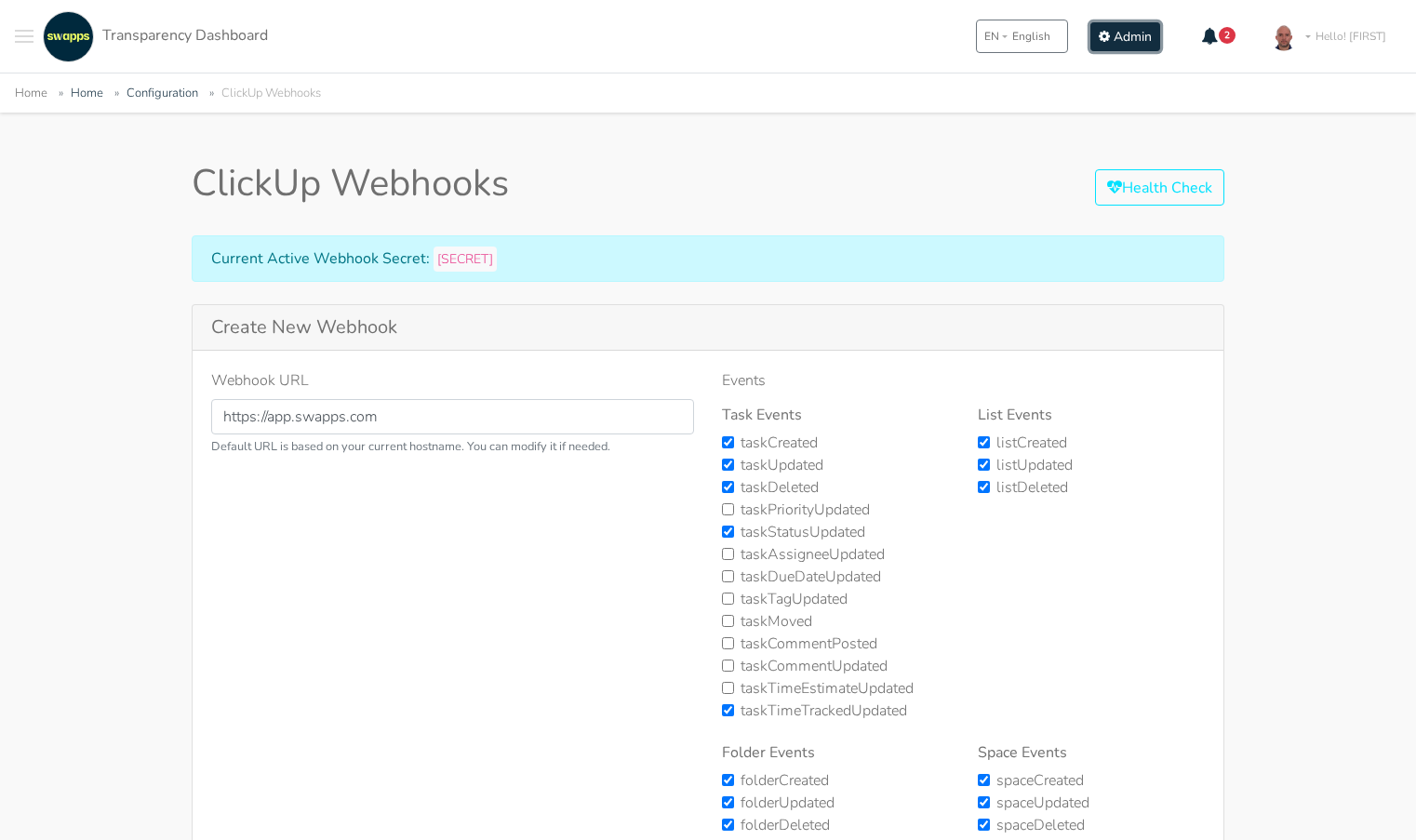 click on "Admin" at bounding box center (1132, 36) 